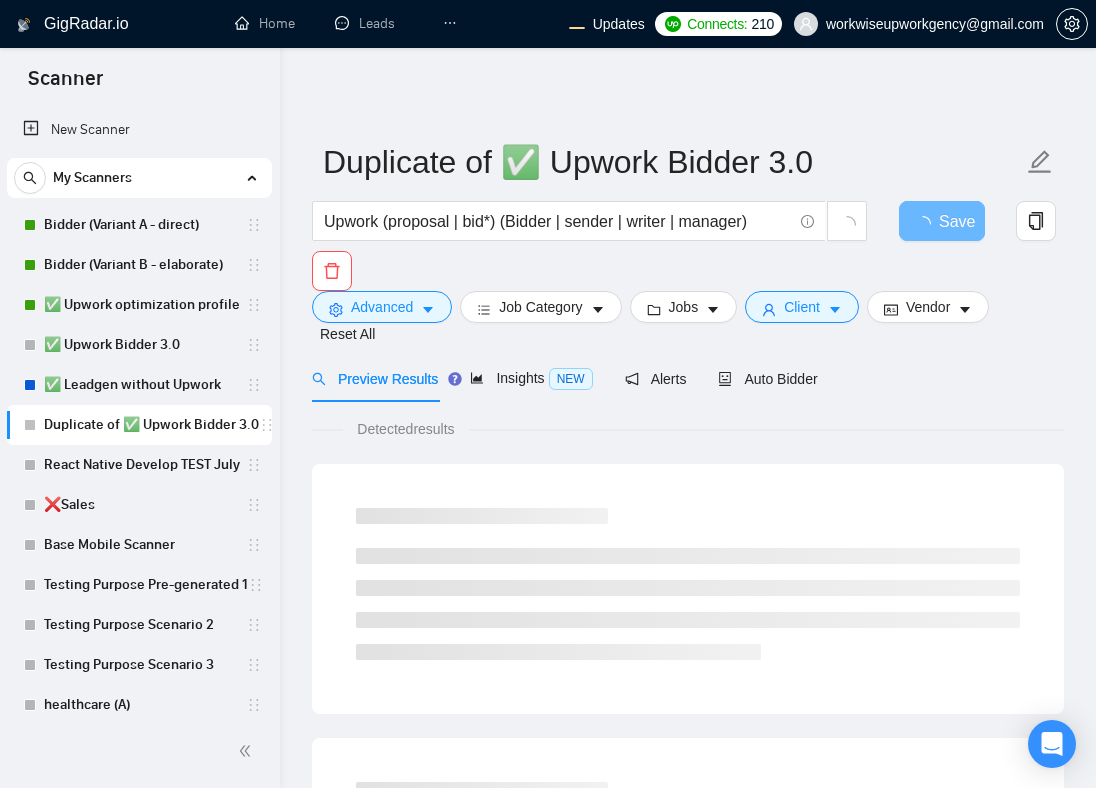 scroll, scrollTop: 0, scrollLeft: 0, axis: both 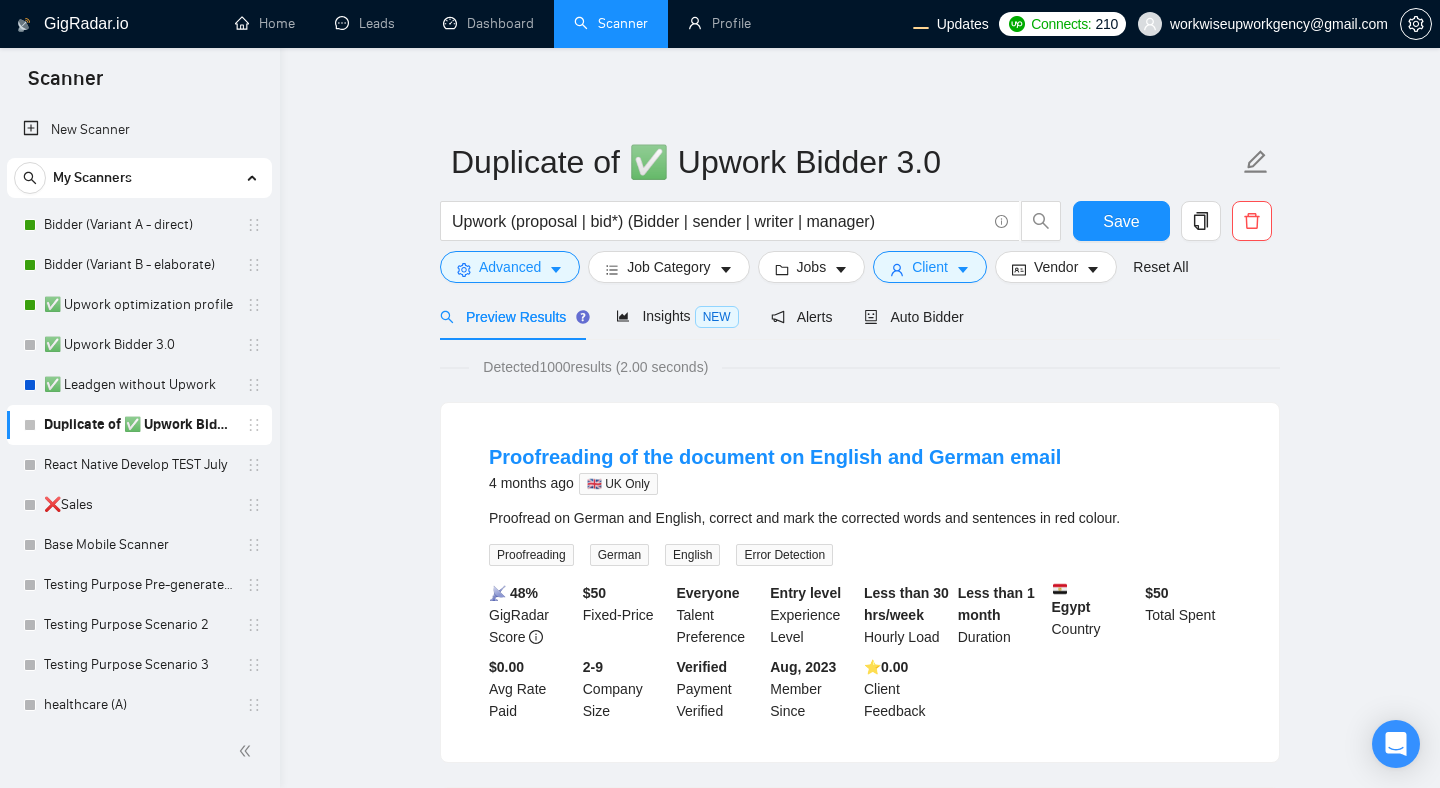 click on "Duplicate of ✅ Upwork Bidder 3.0 Upwork (proposal | bid*) (Bidder | sender | writer | manager) Save Advanced   Job Category   Jobs   Client   Vendor   Reset All Preview Results Insights NEW Alerts Auto Bidder Detected   1000  results   (2.00 seconds) Proofreading of the document on English and German email 4 months ago 🇬🇧 UK Only Proofread on German and English, correct and mark the corrected words and sentences in red colour. Proofreading German English Error Detection 📡   48% GigRadar Score   $ 50 Fixed-Price Everyone Talent Preference Entry level Experience Level Less than 30 hrs/week Hourly Load Less than 1 month Duration   Egypt Country $ 50 Total Spent $0.00 Avg Rate Paid 2-9 Company Size Verified Payment Verified Aug, 2023 Member Since ⭐️  0.00 Client Feedback Email Scraping from GDC Dental Register 4 months ago 🇺🇸 US Only Im looking for a skilled web scraping expert to extract dentist email addresses from the General Dental Council (GDC) register Data Scraping Data Entry 📡" at bounding box center [860, 1288] 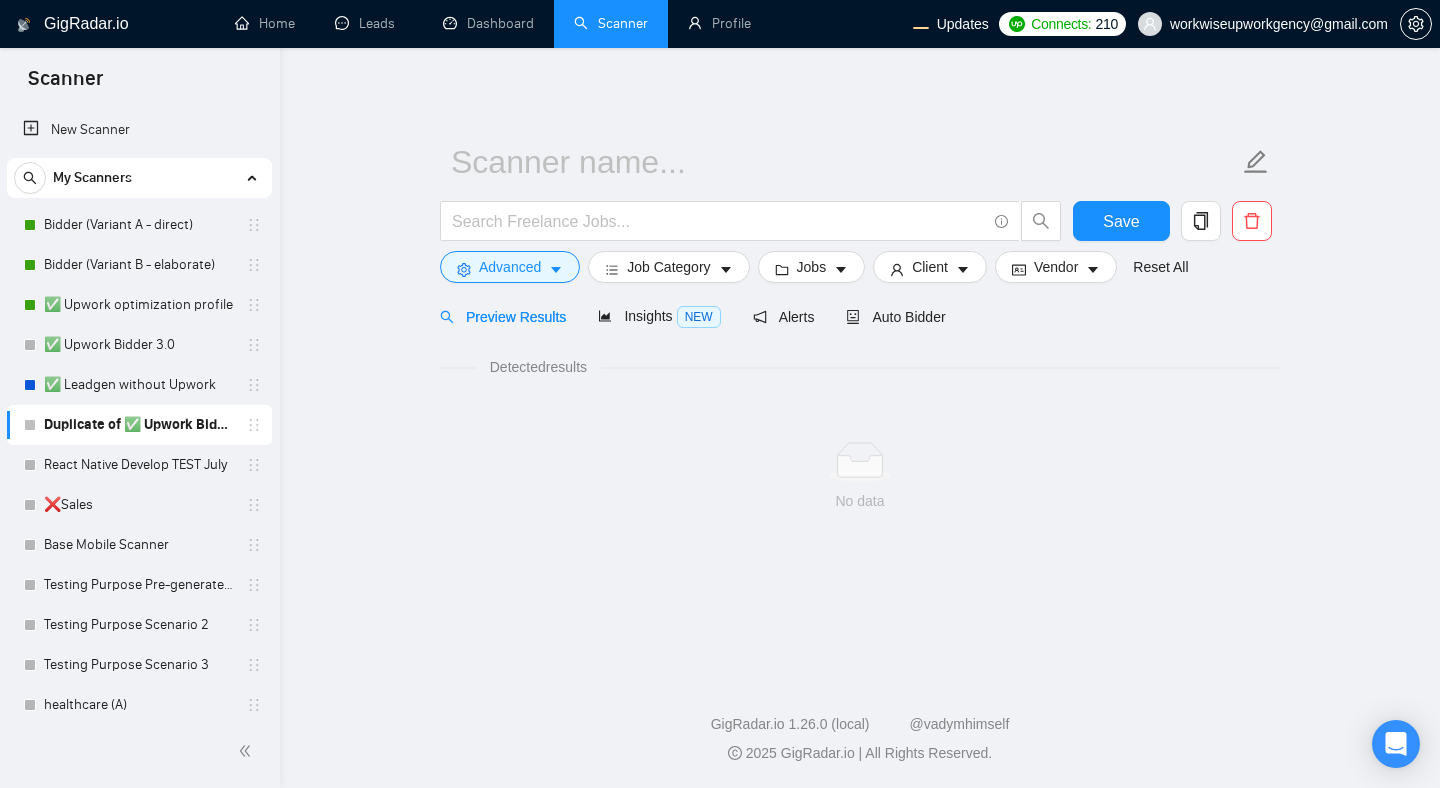 scroll, scrollTop: 0, scrollLeft: 0, axis: both 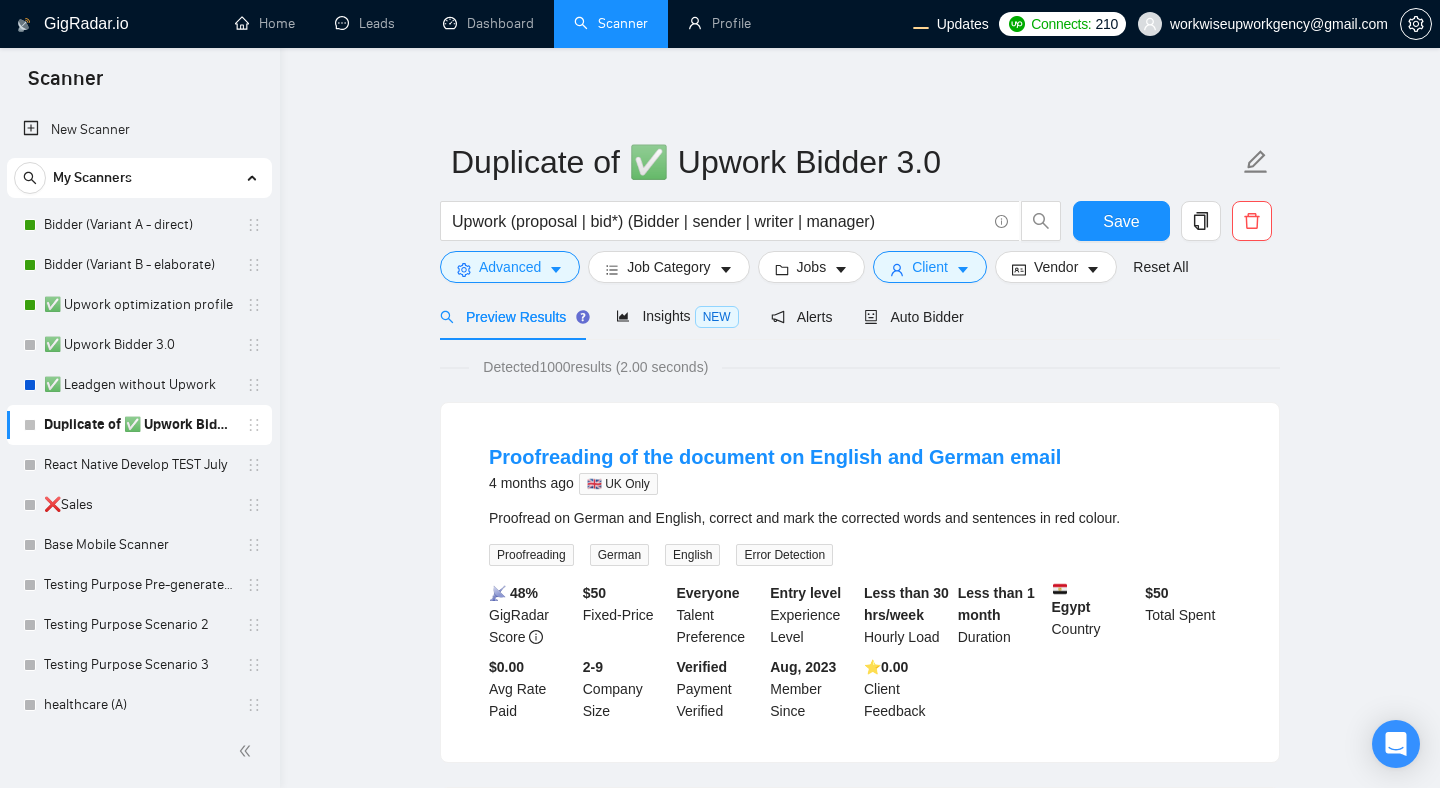 click on "My Scanners" at bounding box center (139, 178) 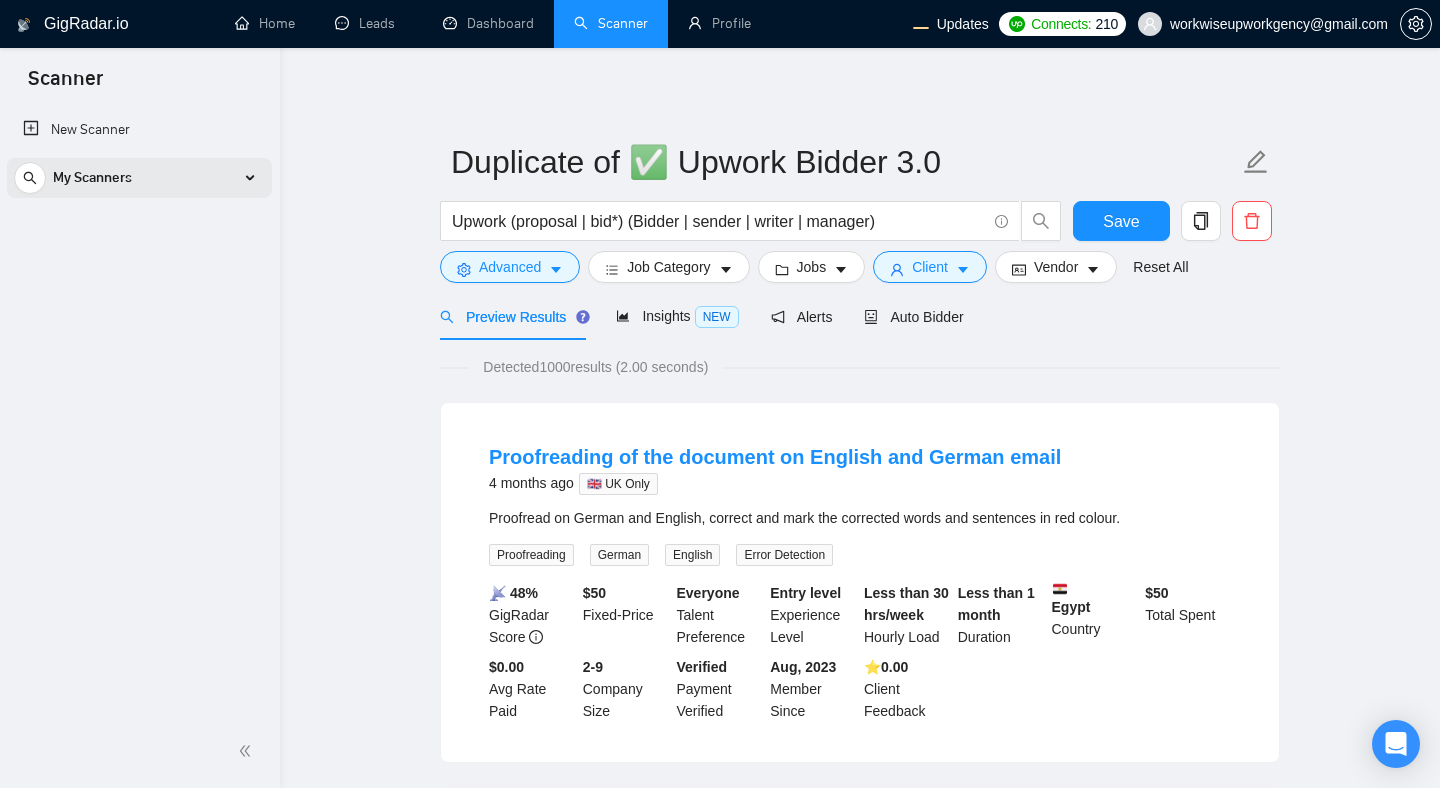 click on "My Scanners" at bounding box center (139, 178) 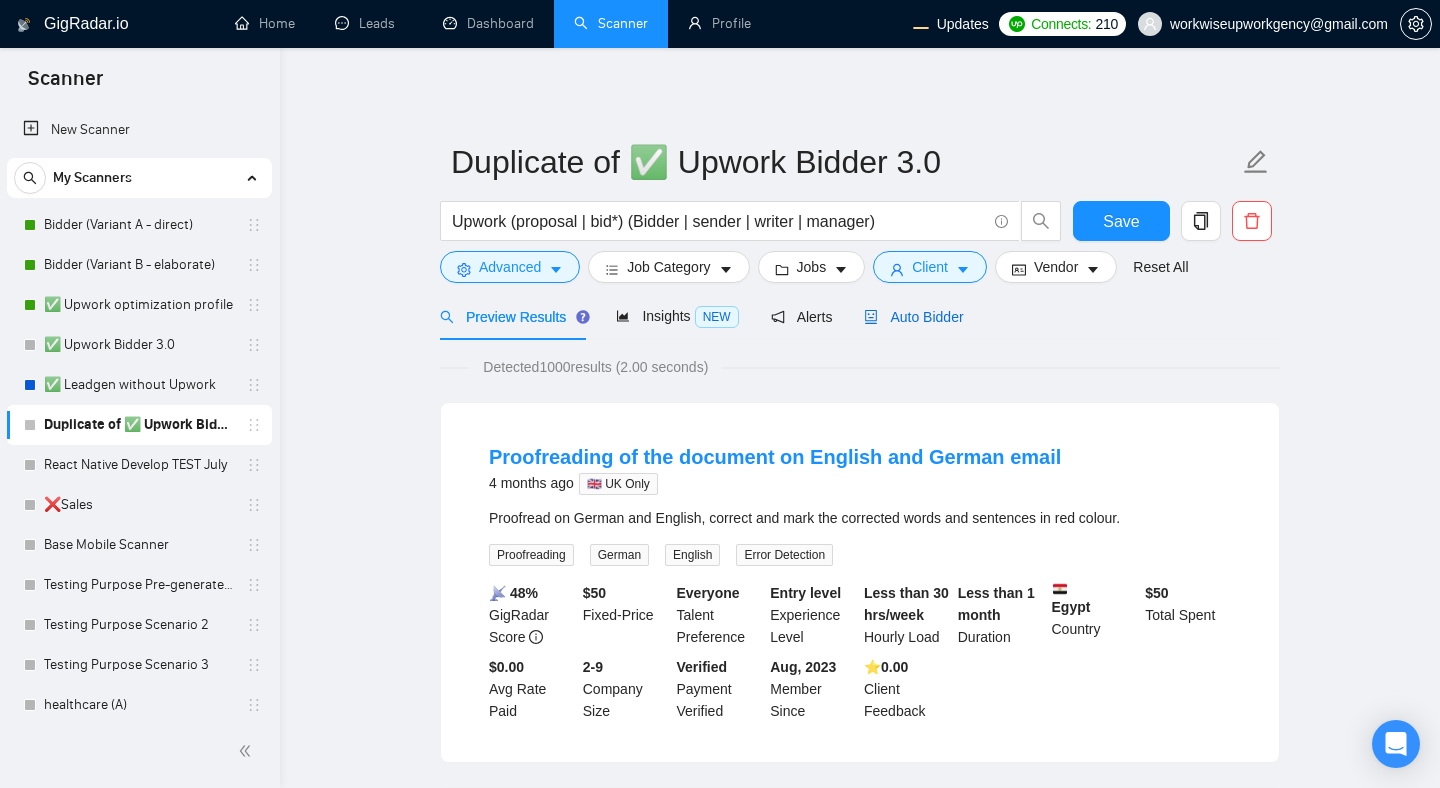 click on "Auto Bidder" at bounding box center [913, 317] 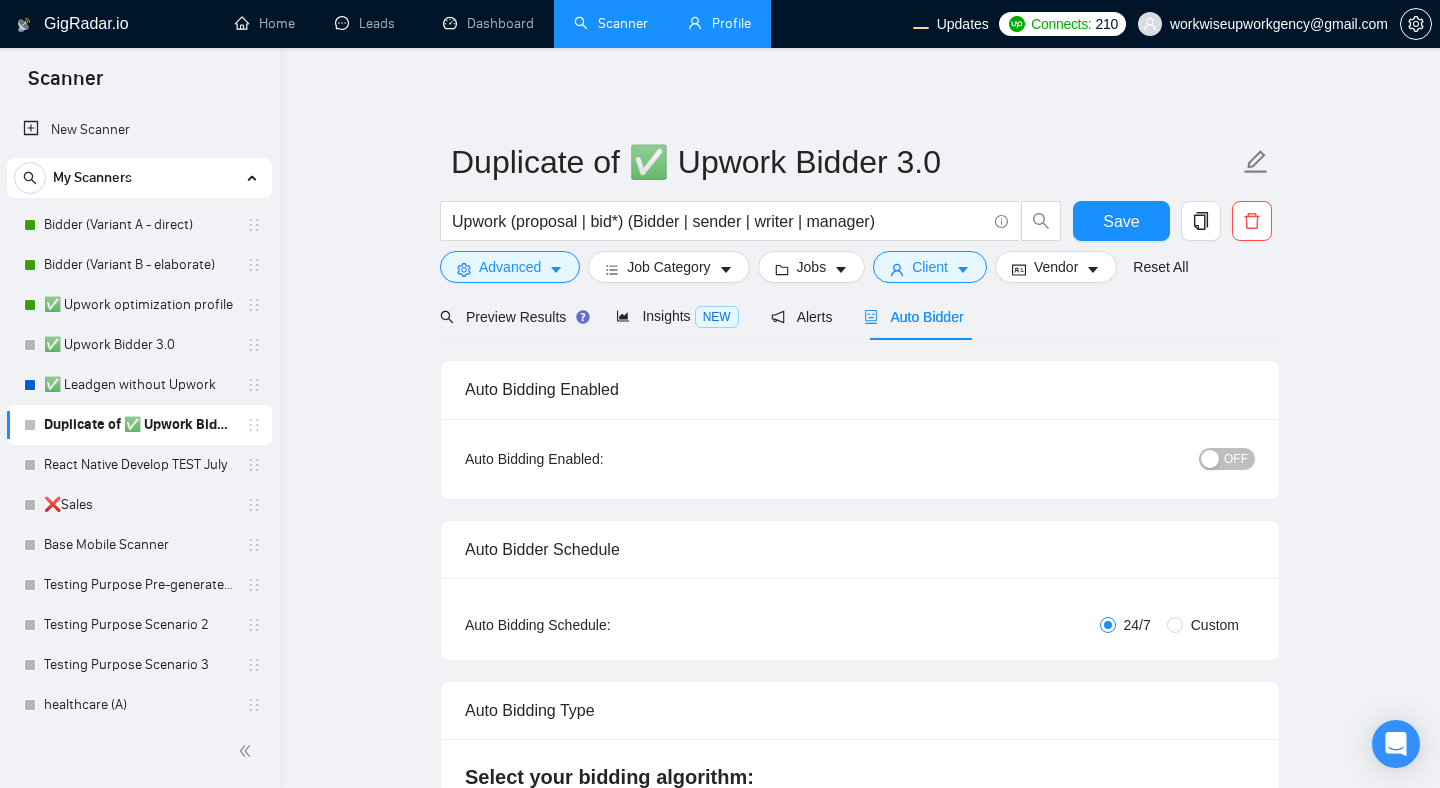 type 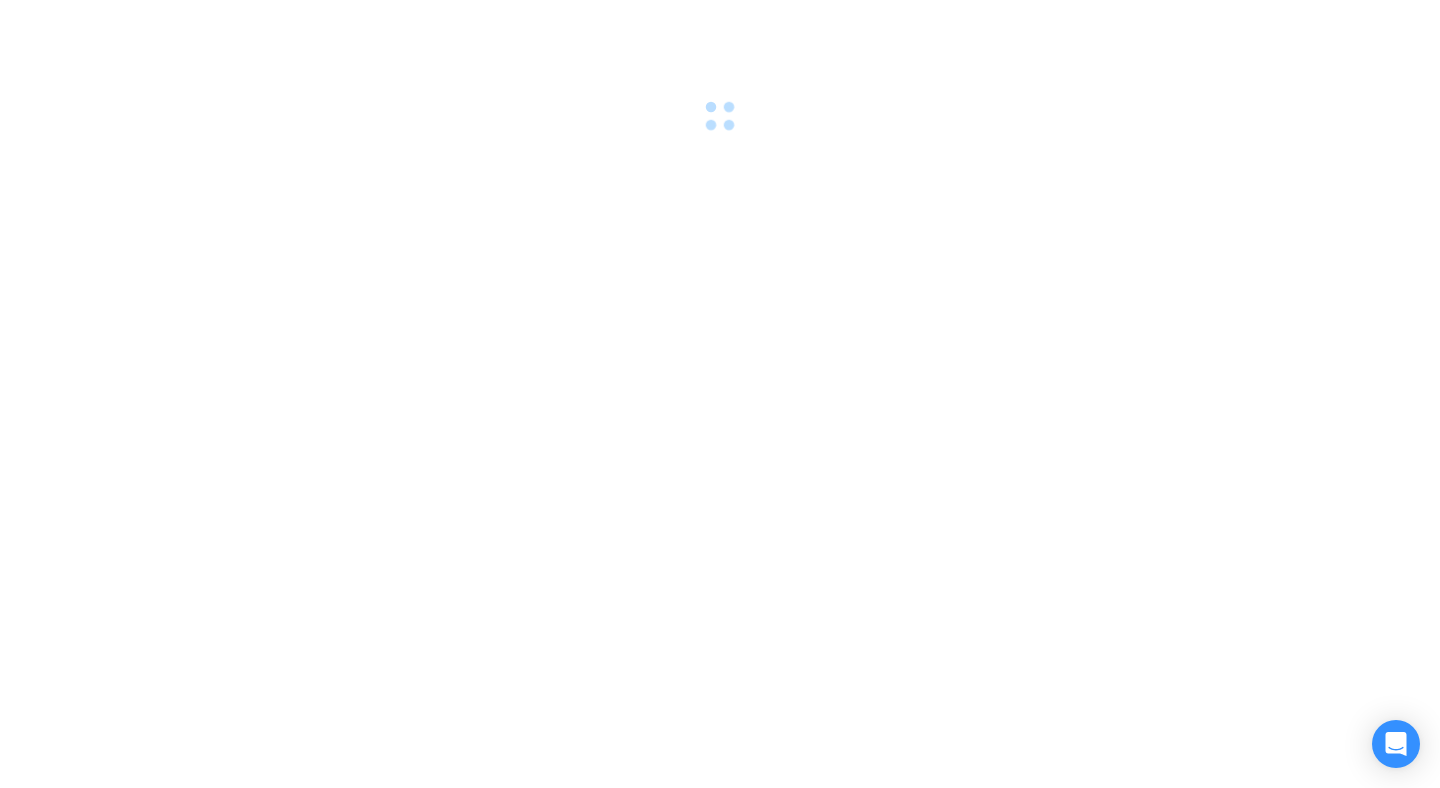 scroll, scrollTop: 0, scrollLeft: 0, axis: both 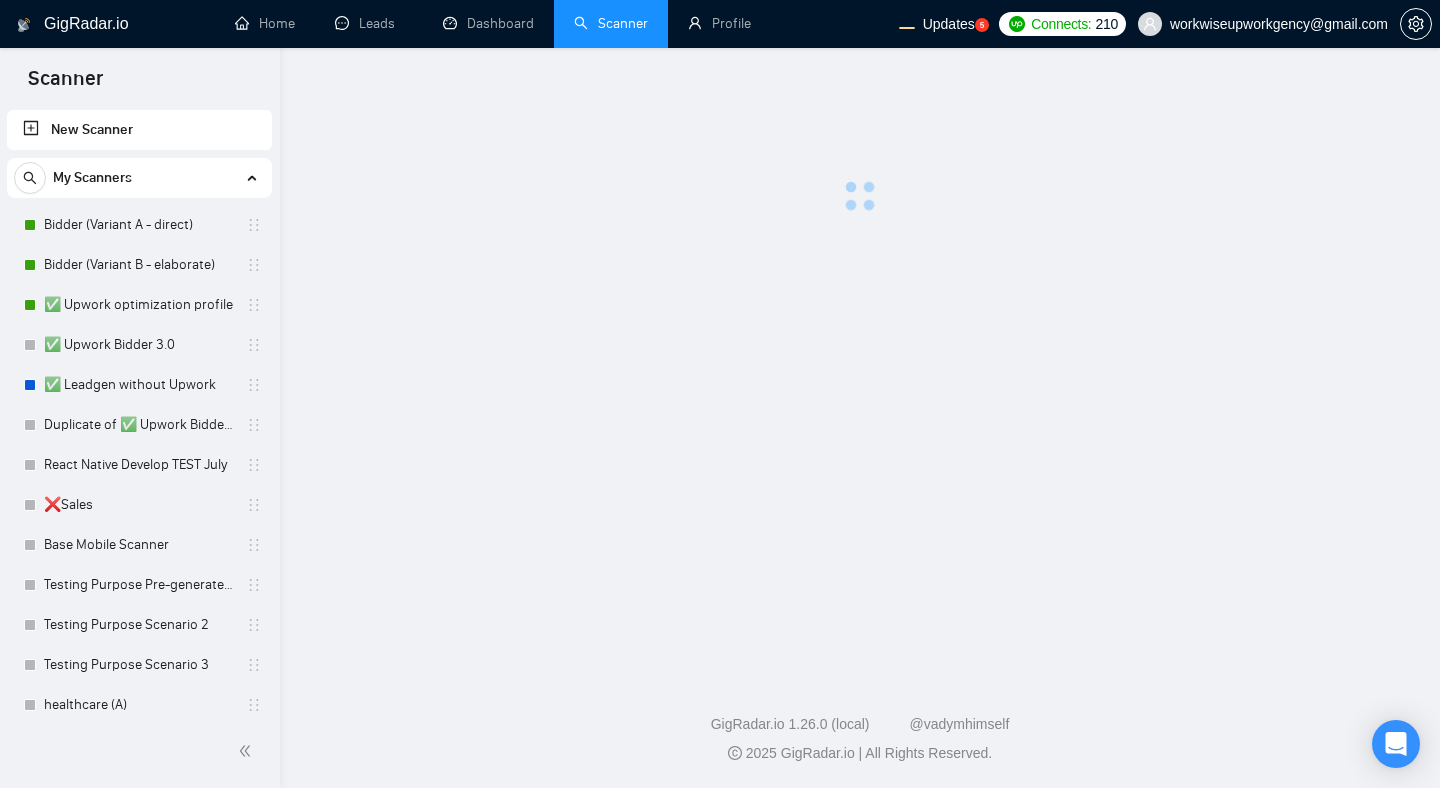 click at bounding box center (860, 357) 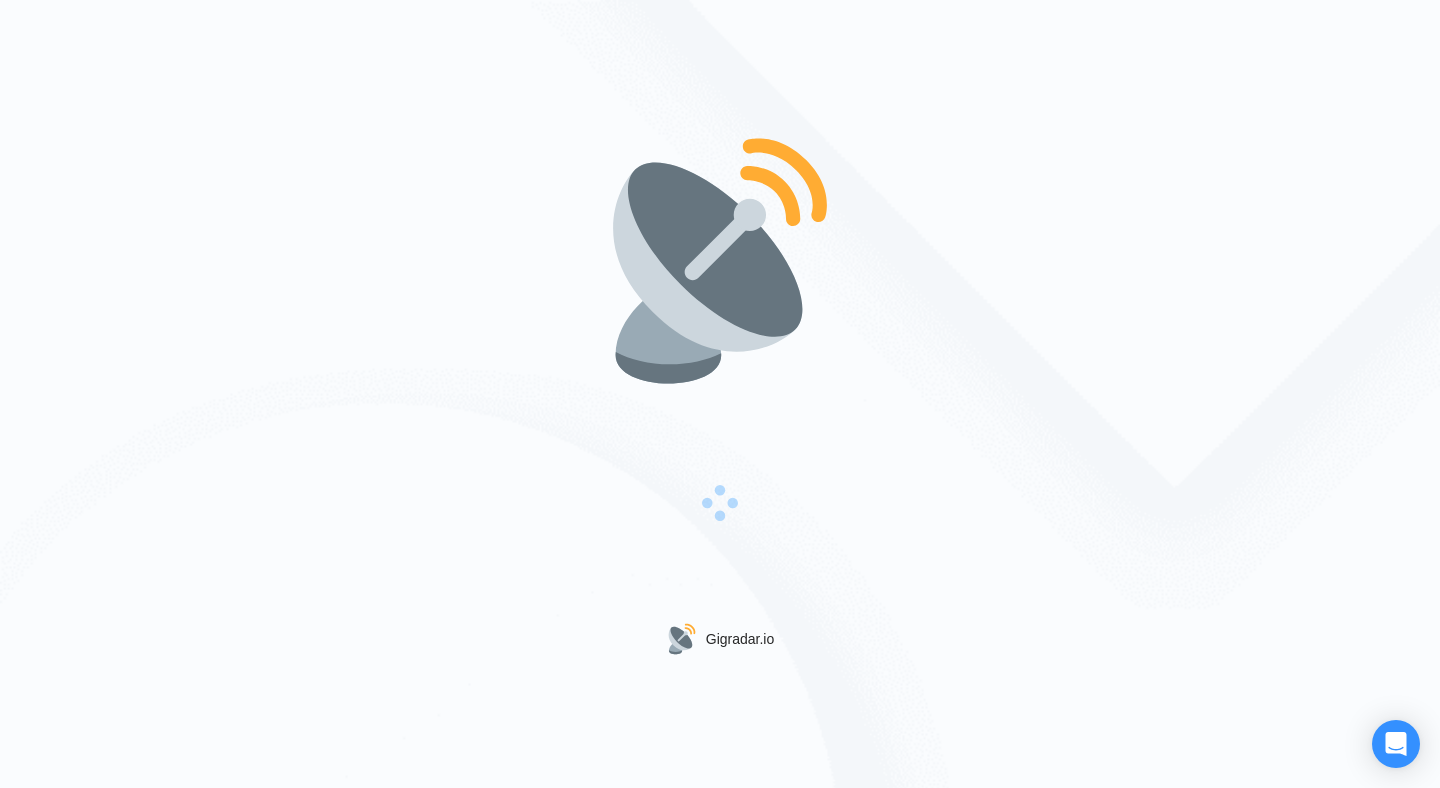 scroll, scrollTop: 0, scrollLeft: 0, axis: both 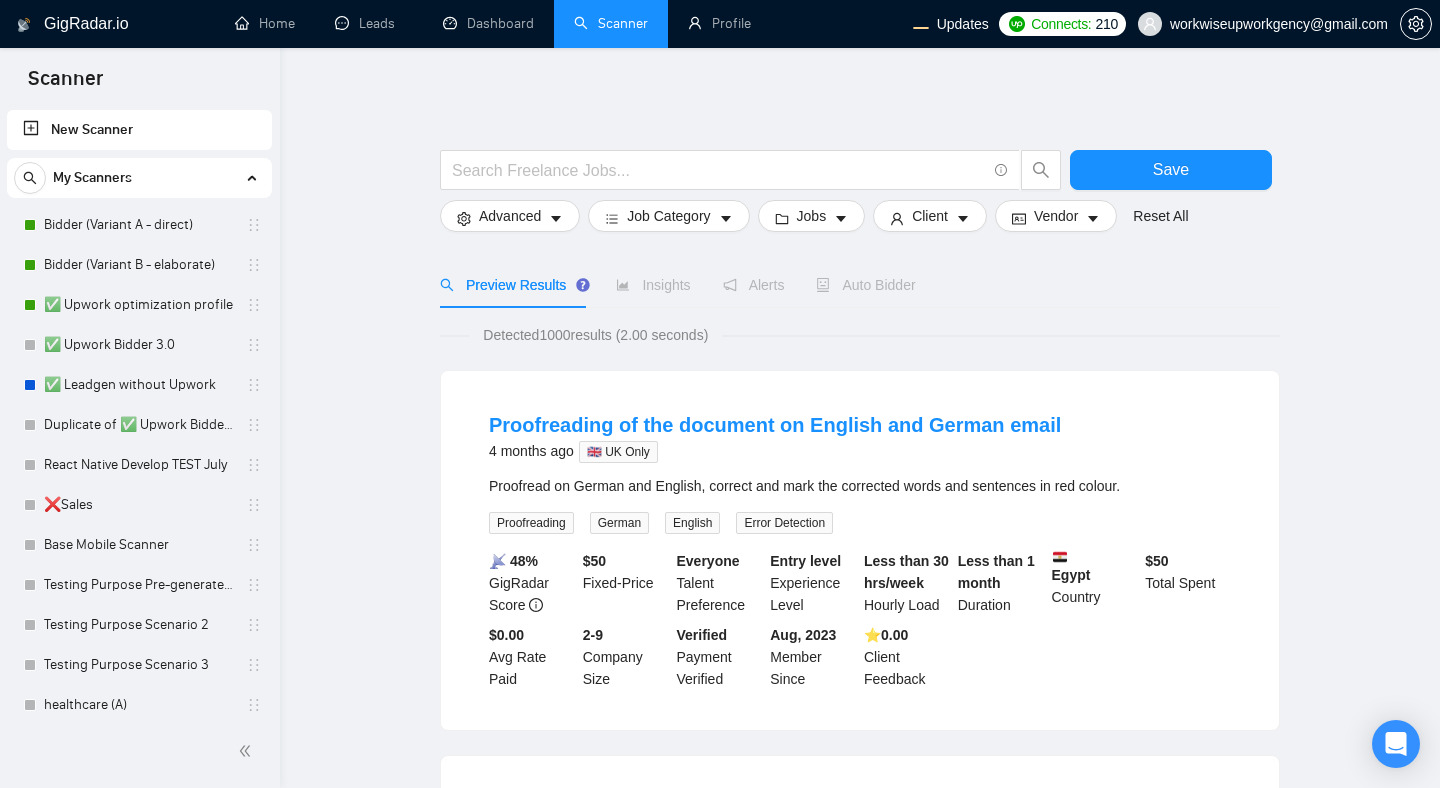 click on "Proofreading of the document on English and German email [TIME] ago 🇬🇧 UK Only Proofread on German and English, correct and mark the corrected words and sentences in red colour. Proofreading German English Error Detection 📡   48% GigRadar Score   $ 50 Fixed-Price Everyone Talent Preference Entry level Experience Level Less than 30 hrs/week Hourly Load Less than 1 month Duration   [COUNTRY] Country $ 50 Total Spent $0.00 Avg Rate Paid 2-9 Company Size Verified Payment Verified [MONTH], [YEAR] Member Since ⭐️  0.00 Client Feedback Email Scraping from GDC Dental Register [TIME] ago 🇺🇸 US Only Im looking for a skilled web scraping expert to extract dentist email addresses from the General Dental Council (GDC) register Data Scraping Data Entry Data Mining Lead Generation 📡   53% GigRadar Score   - Hourly Everyone Talent Preference Intermediate   $" at bounding box center [860, 1272] 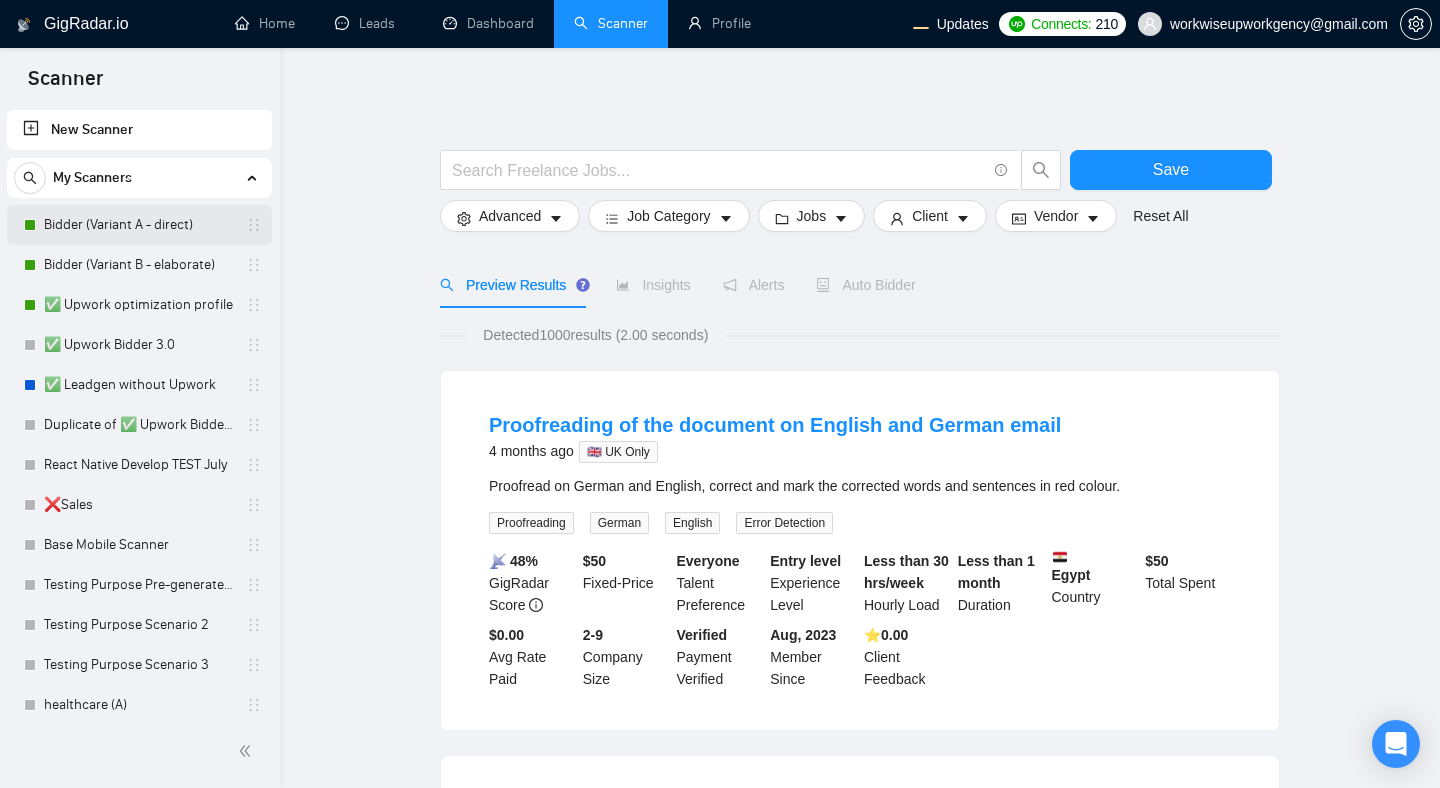 click on "Bidder (Variant A - direct)" at bounding box center [139, 225] 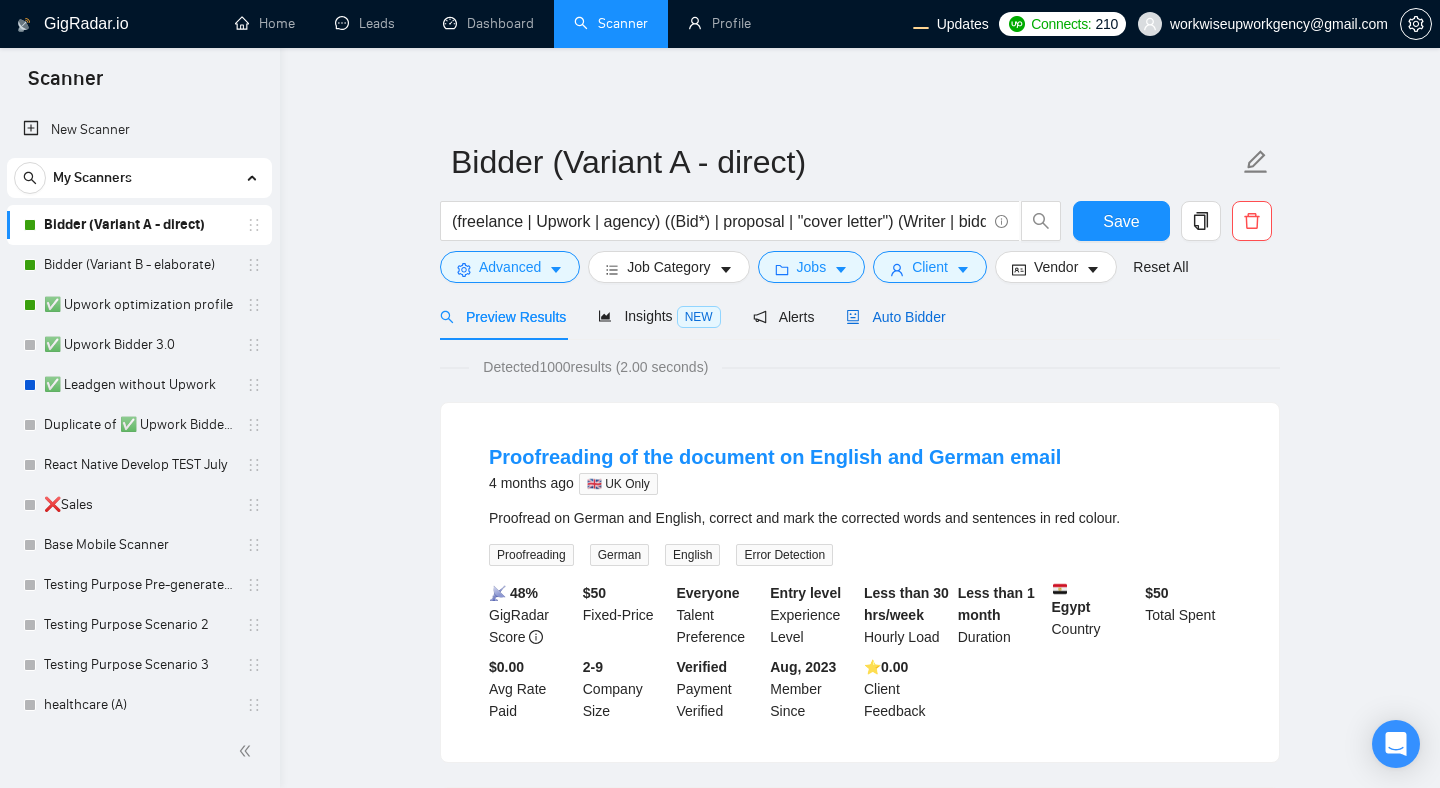 click on "Auto Bidder" at bounding box center (895, 317) 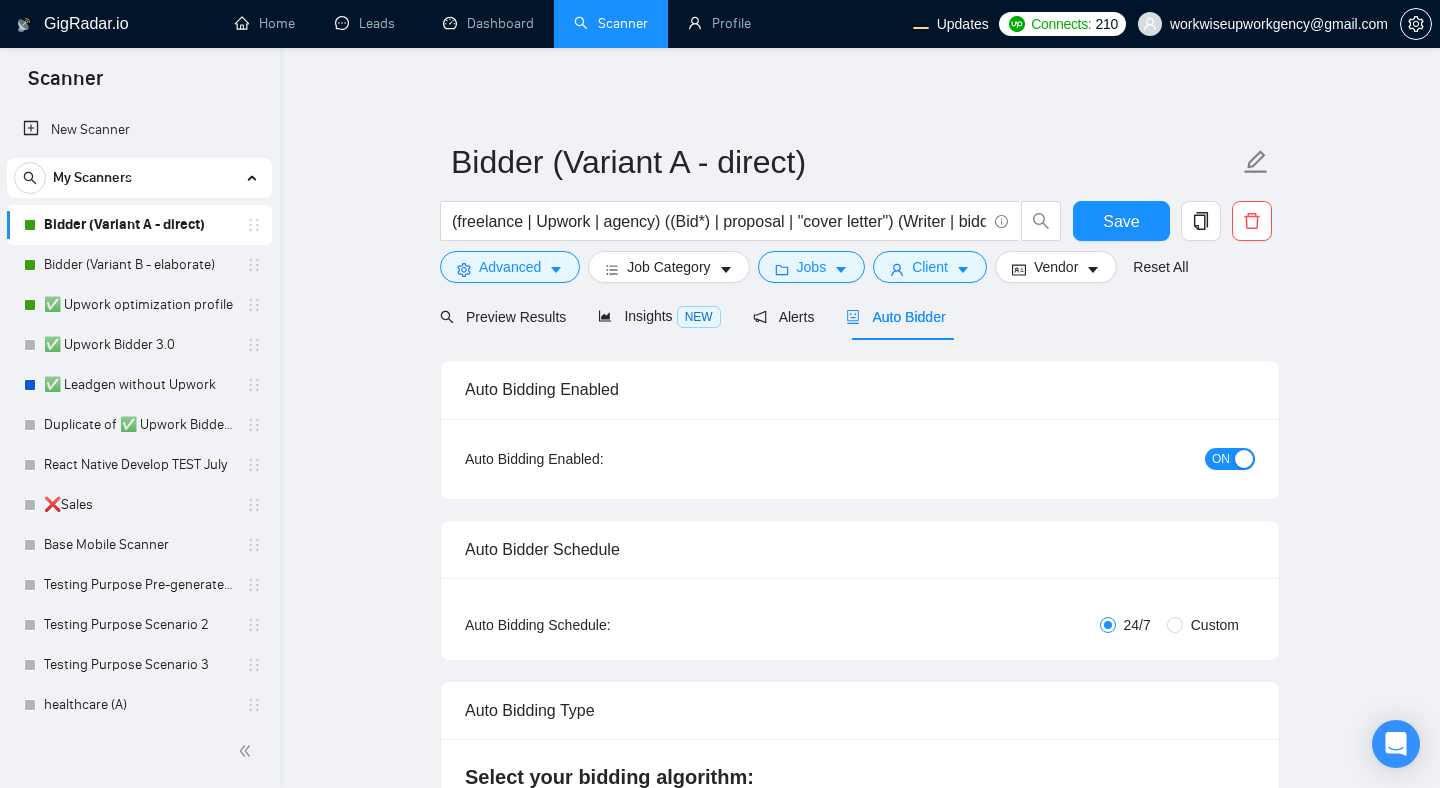 type 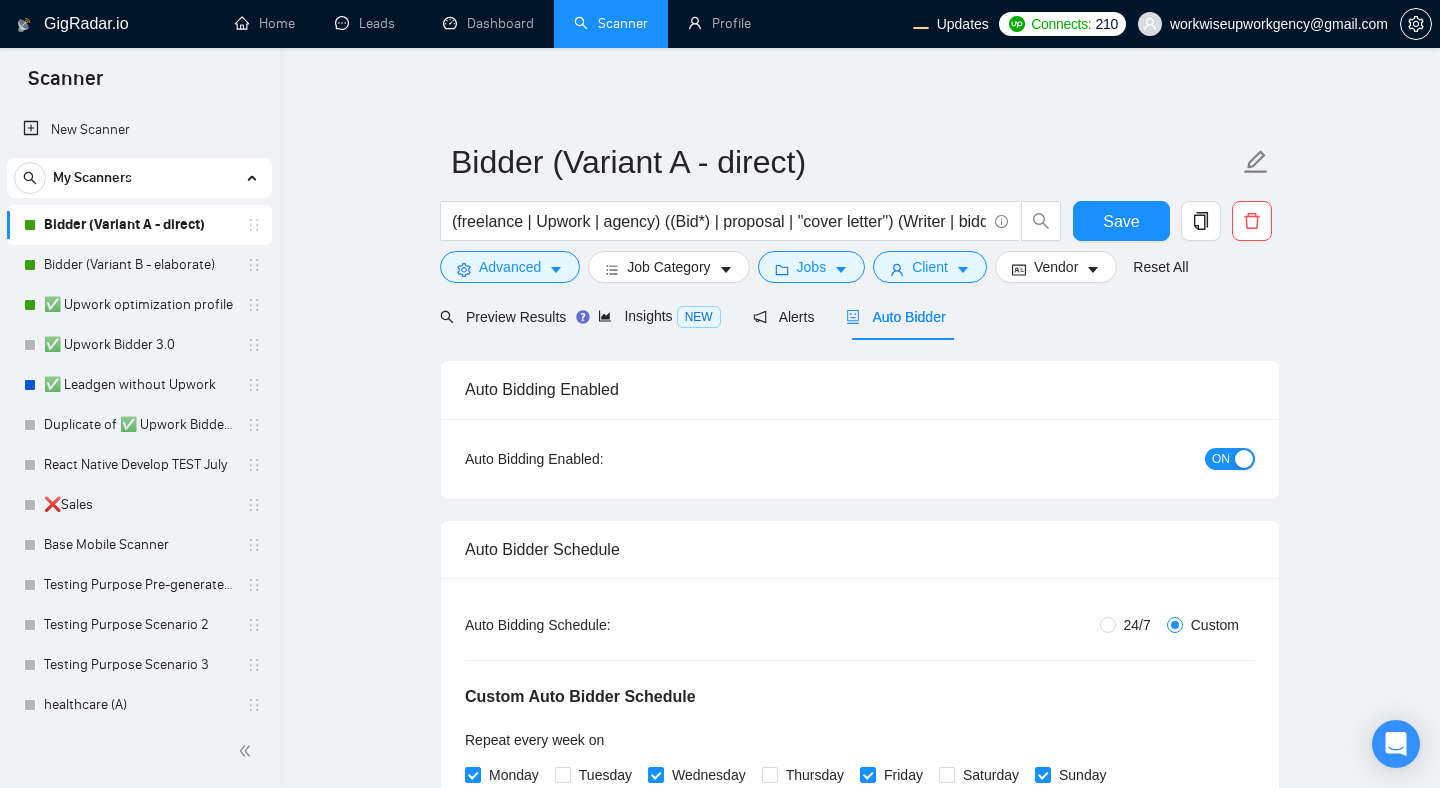 type 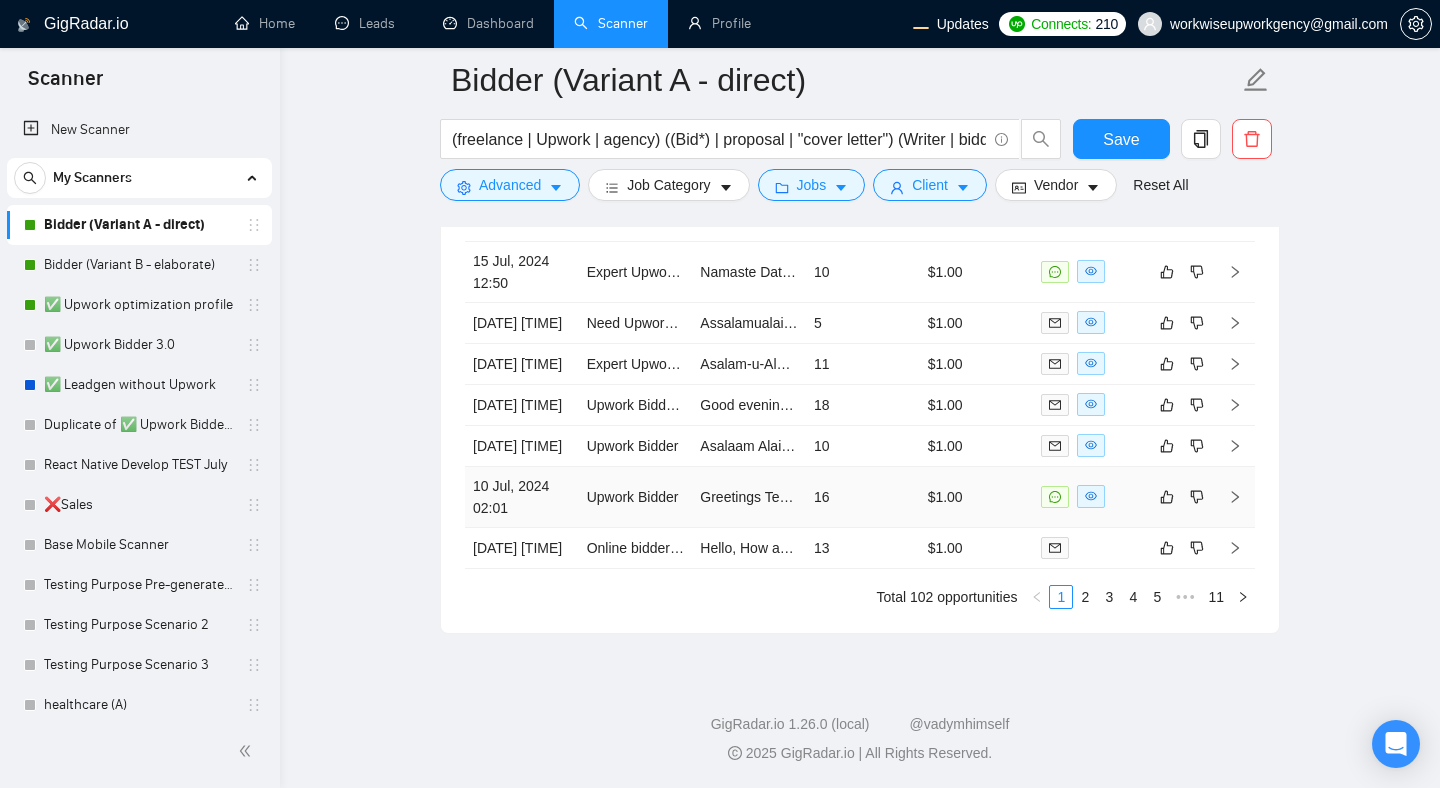 scroll, scrollTop: 5524, scrollLeft: 0, axis: vertical 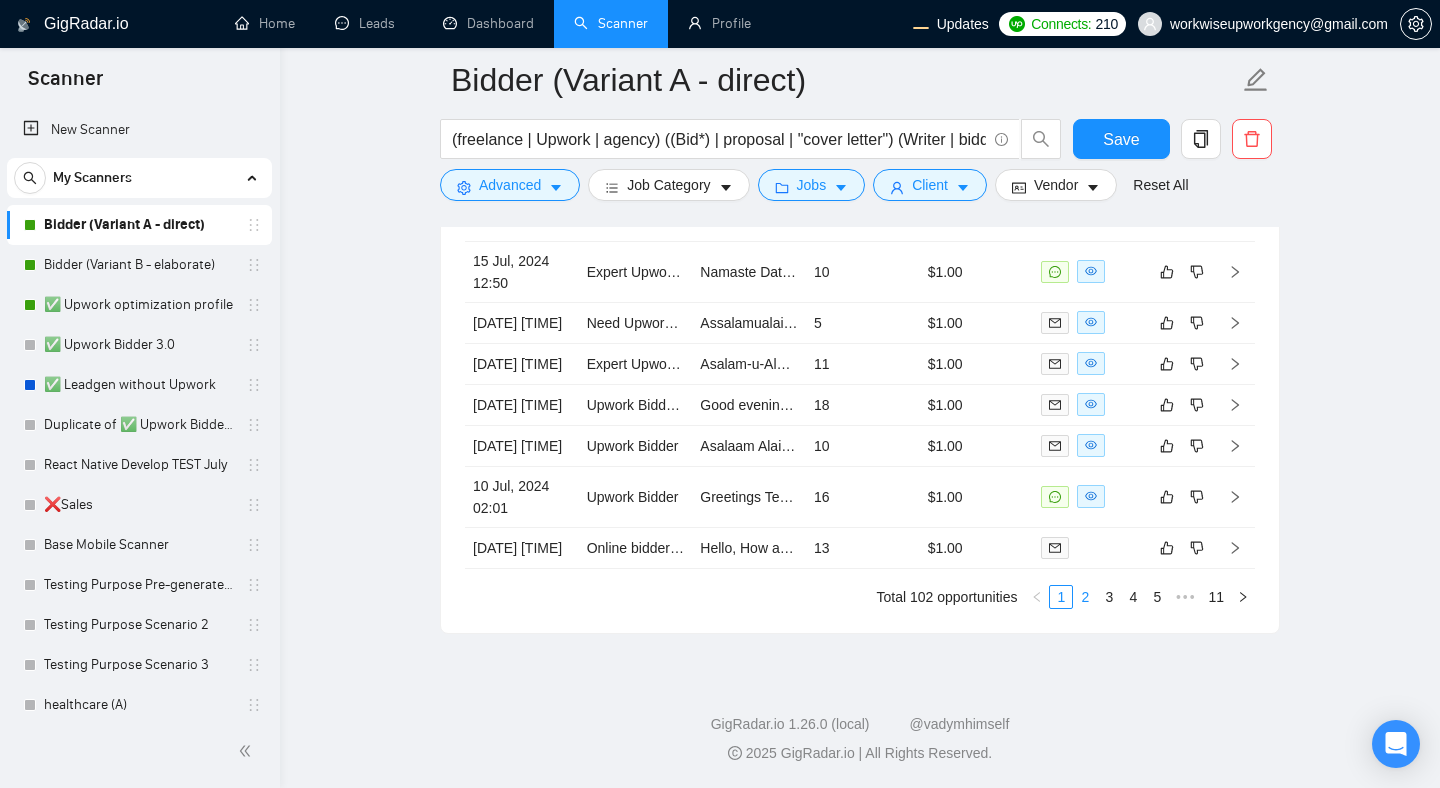 click on "2" at bounding box center (1085, 597) 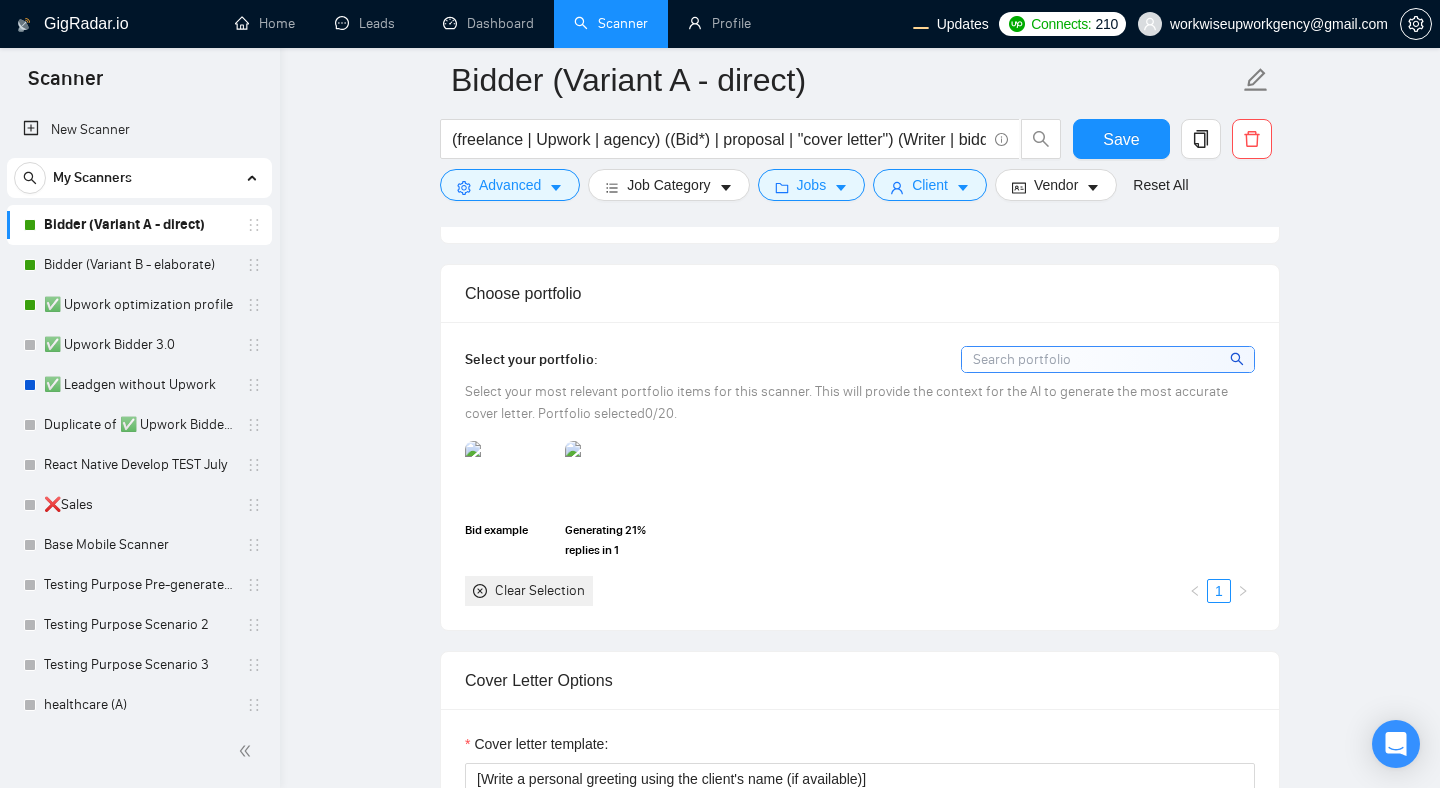 scroll, scrollTop: 2295, scrollLeft: 0, axis: vertical 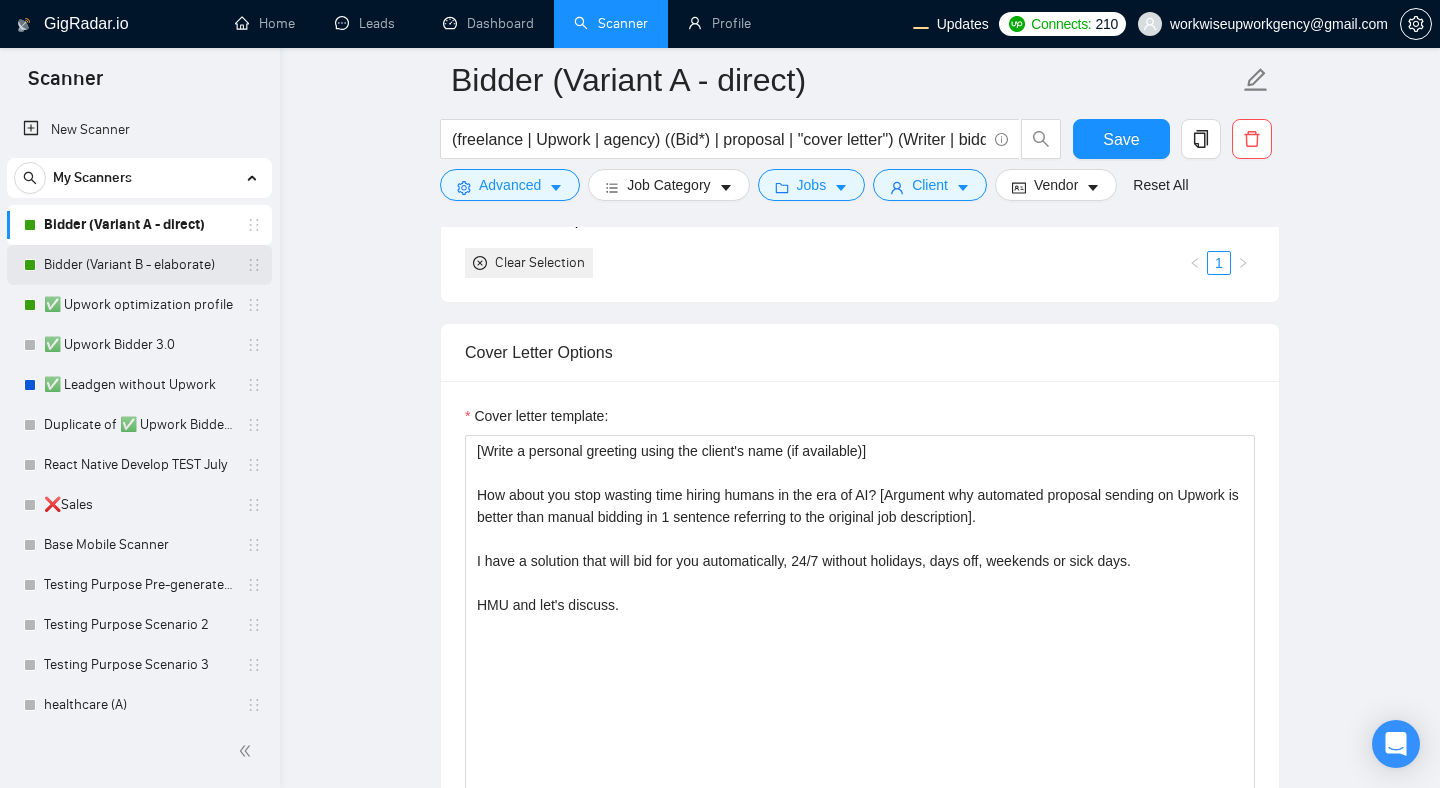 click on "Bidder (Variant B - elaborate)" at bounding box center [139, 265] 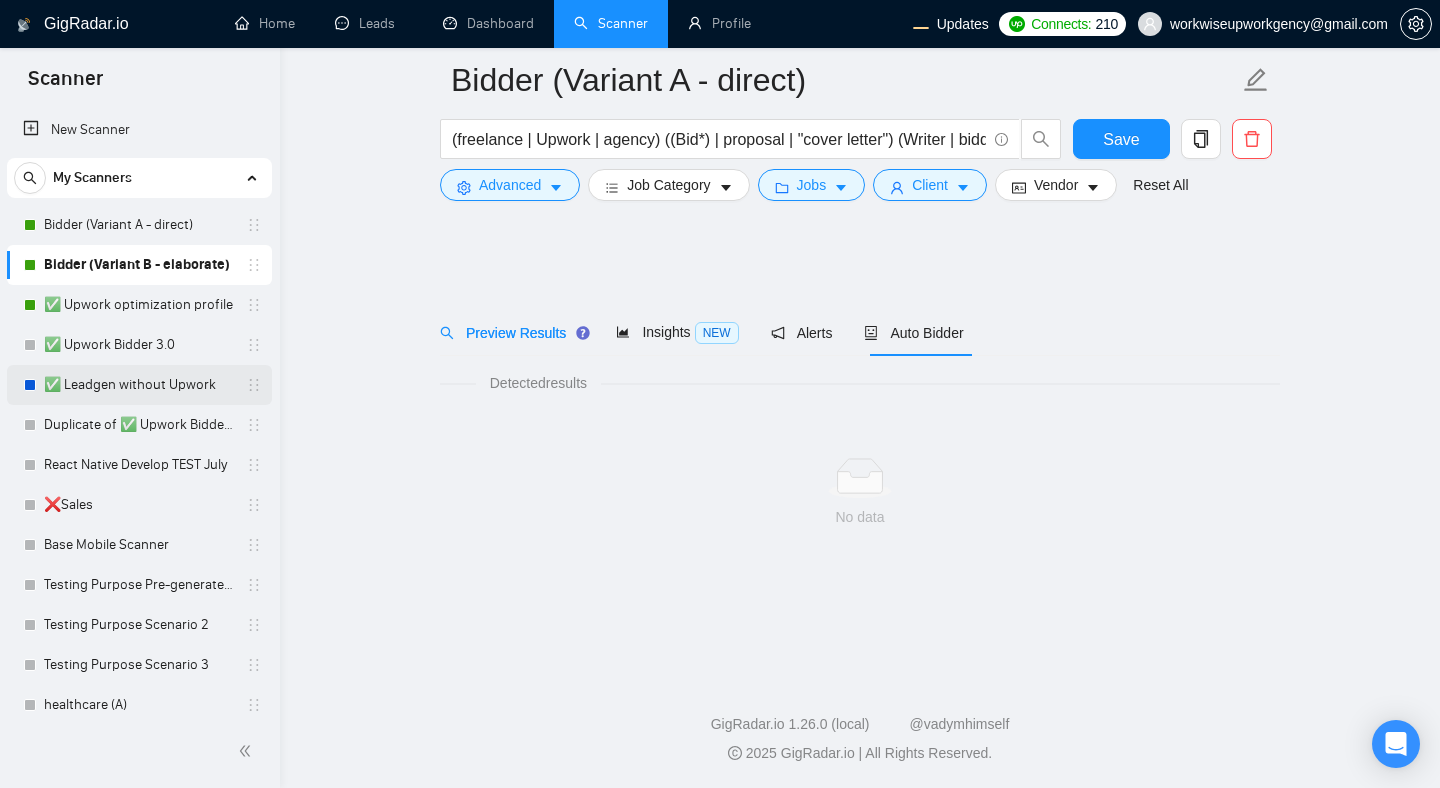 scroll, scrollTop: 0, scrollLeft: 0, axis: both 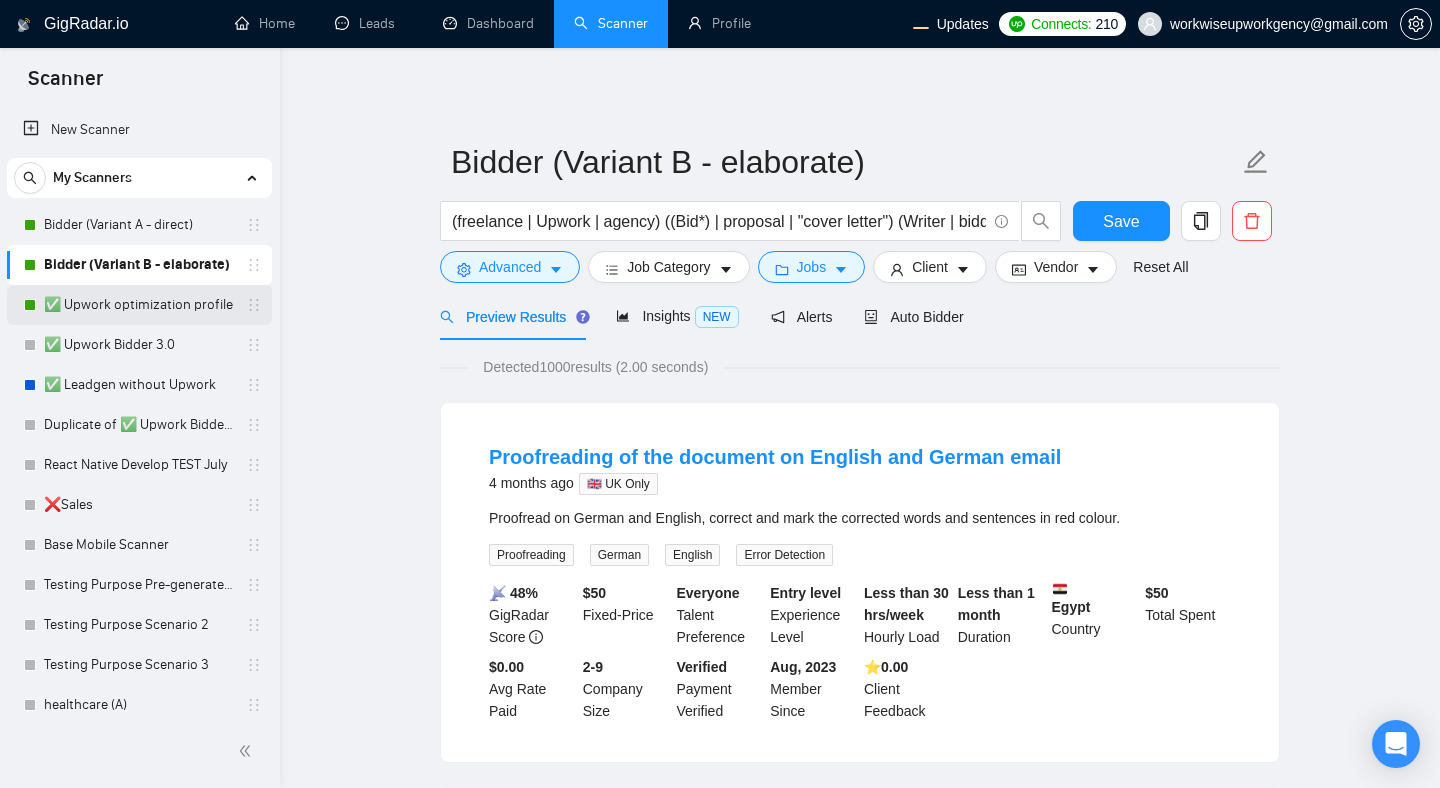 click on "✅ Upwork optimization profile" at bounding box center (139, 305) 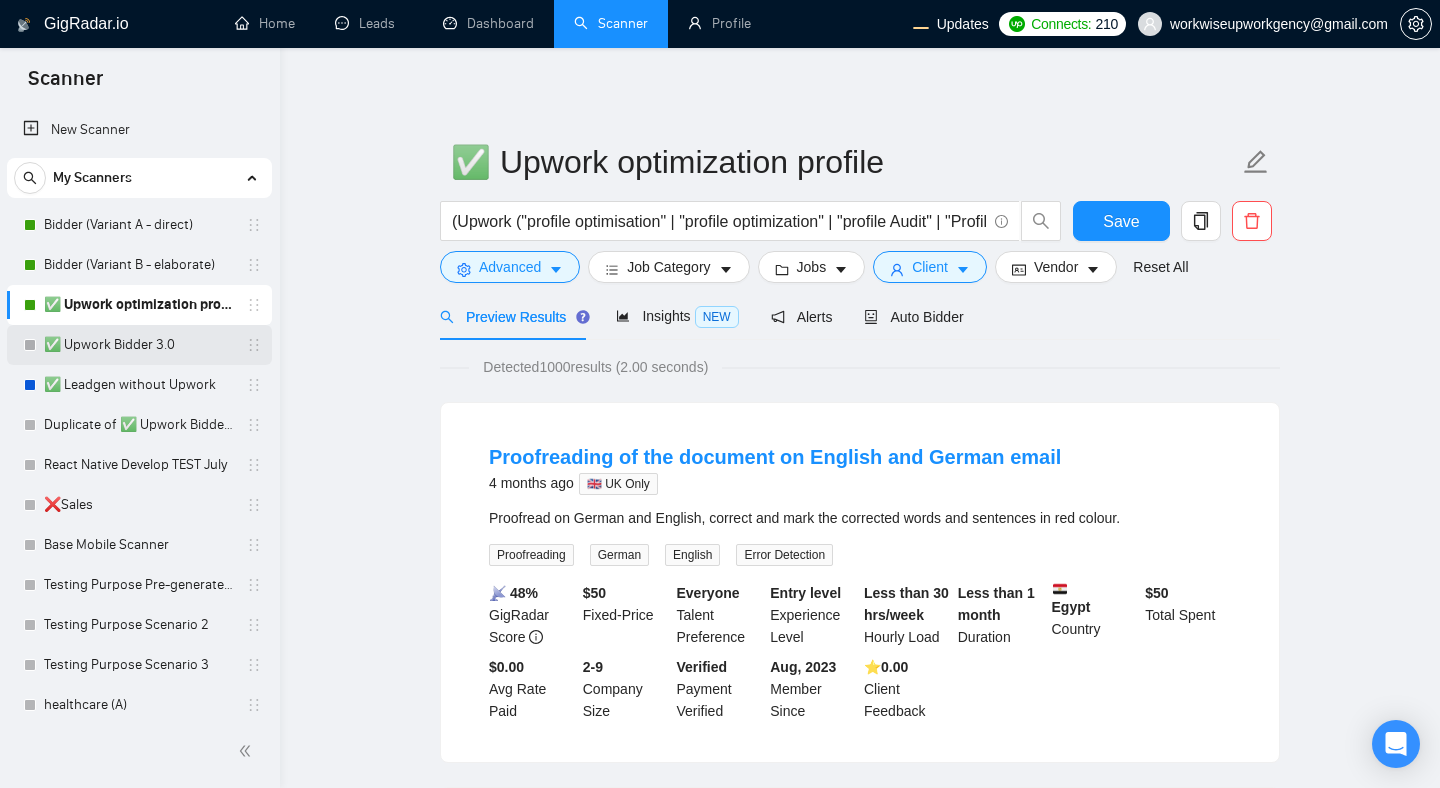 click on "✅ Upwork Bidder 3.0" at bounding box center [139, 345] 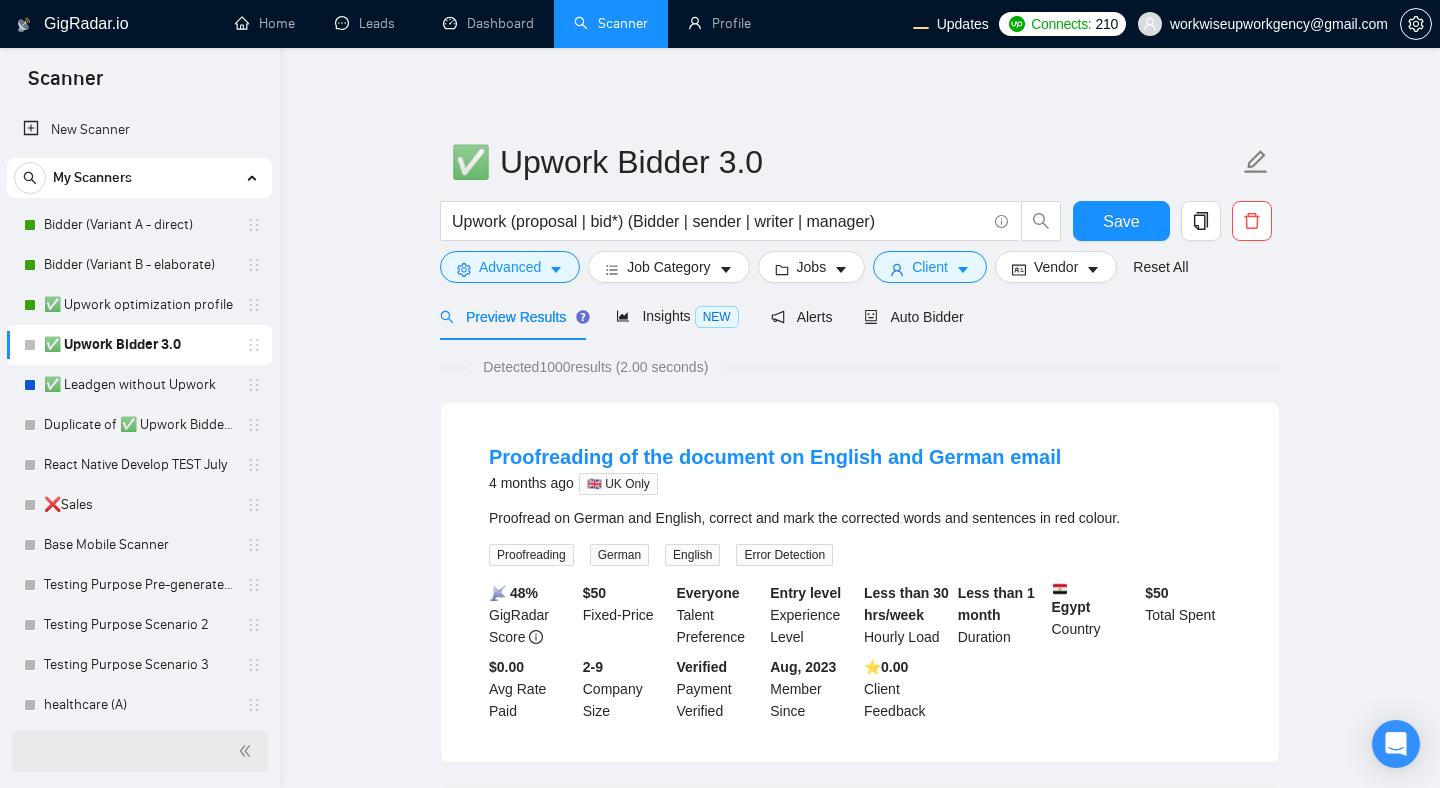 click at bounding box center (248, 751) 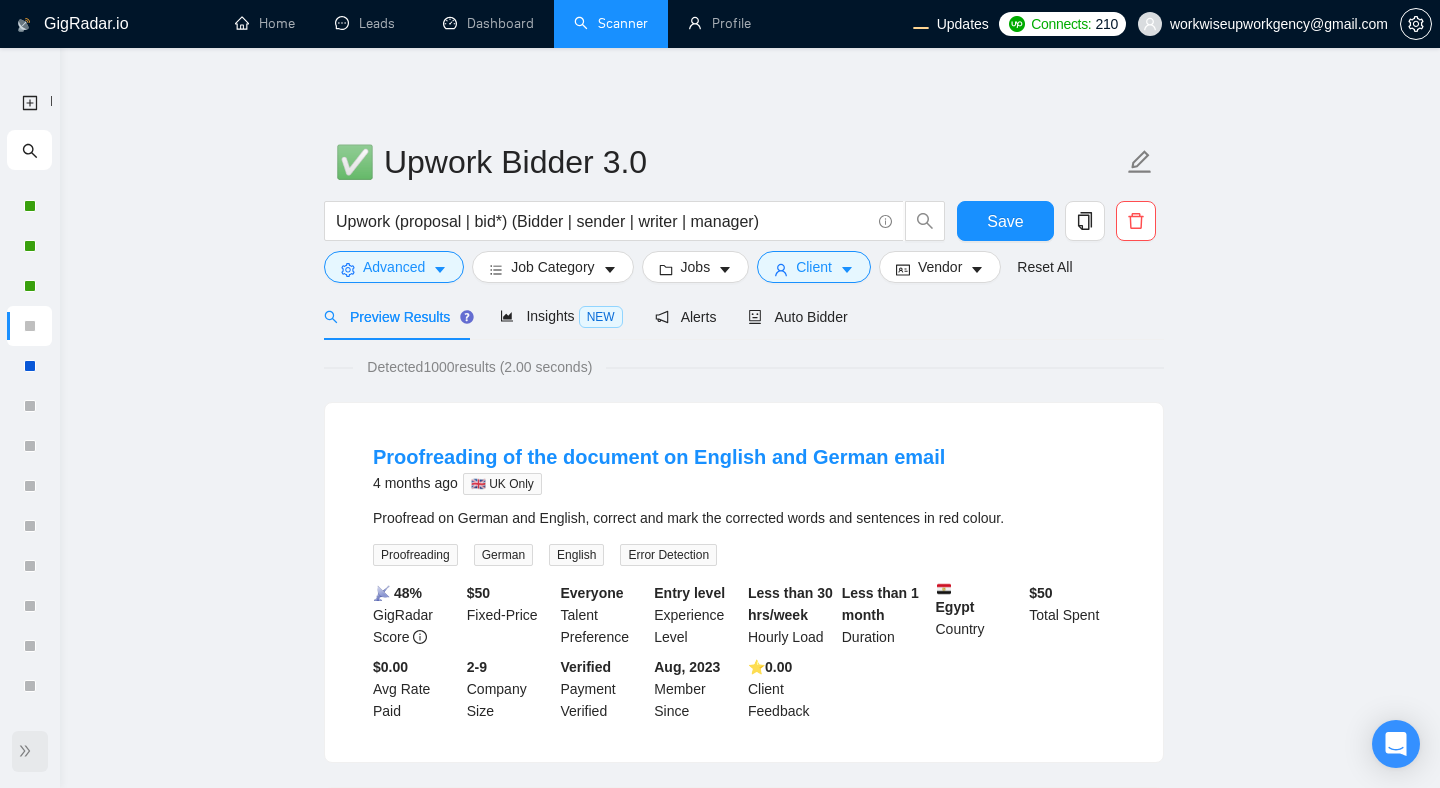 click 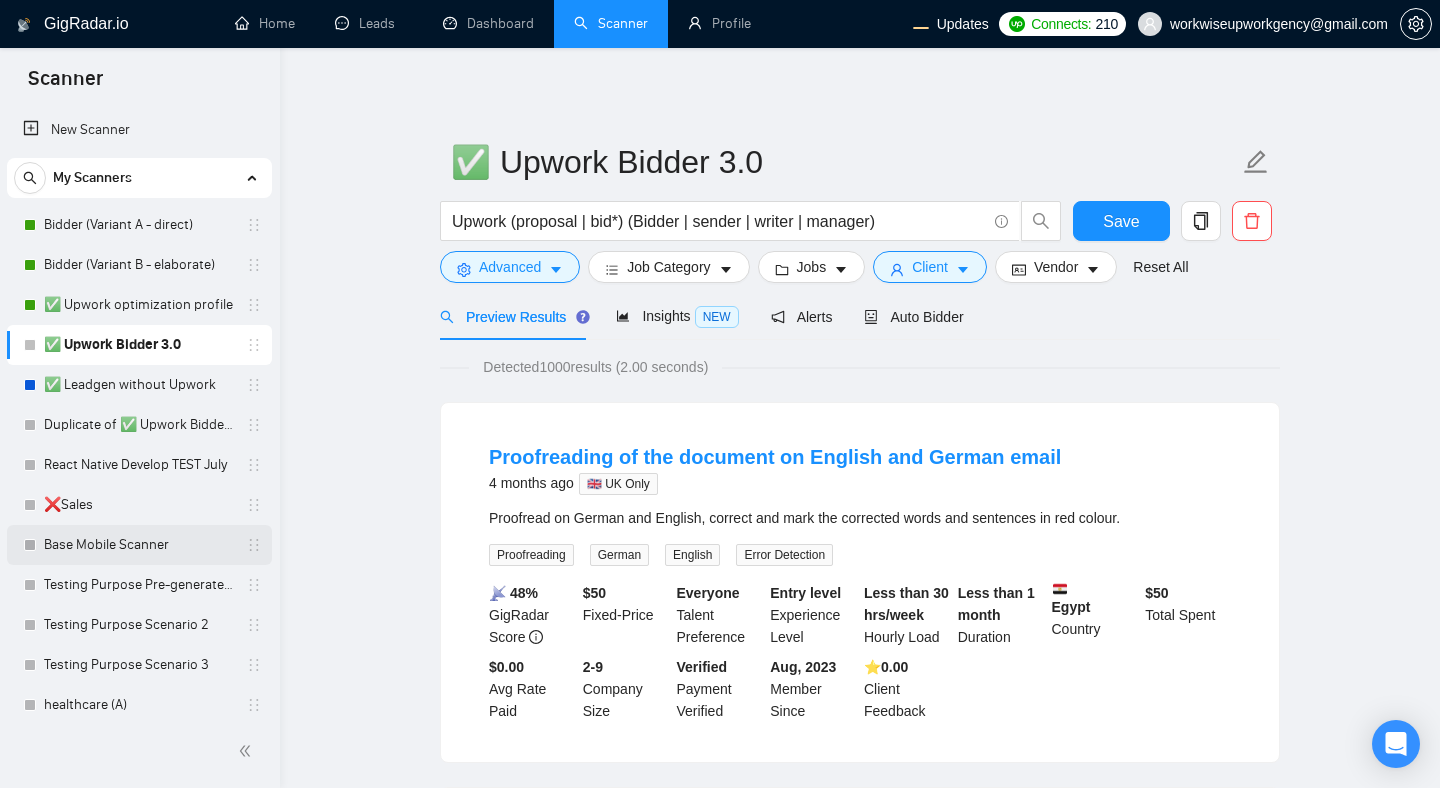 scroll, scrollTop: 170, scrollLeft: 0, axis: vertical 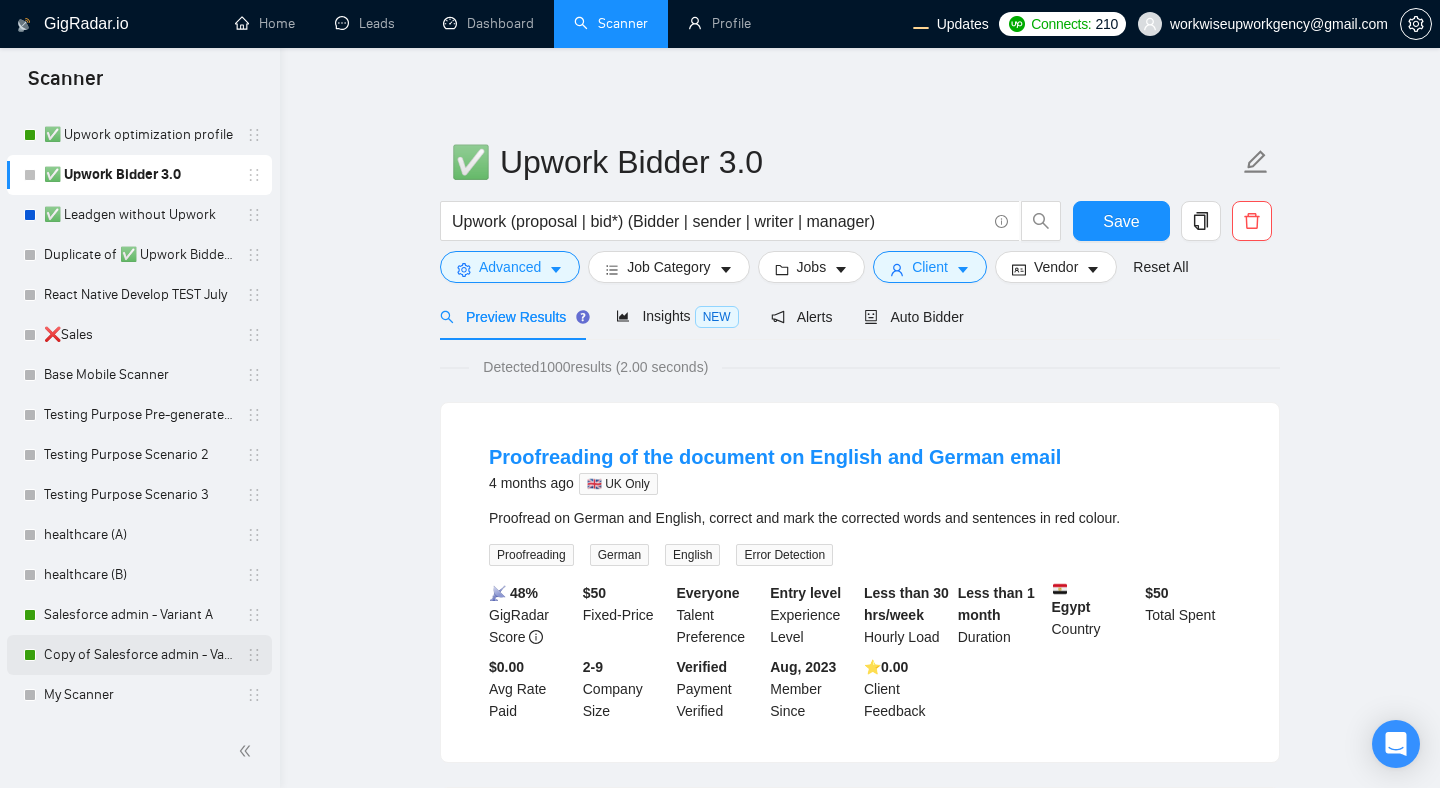 click on "Copy of Salesforce admin - Variant A" at bounding box center (139, 655) 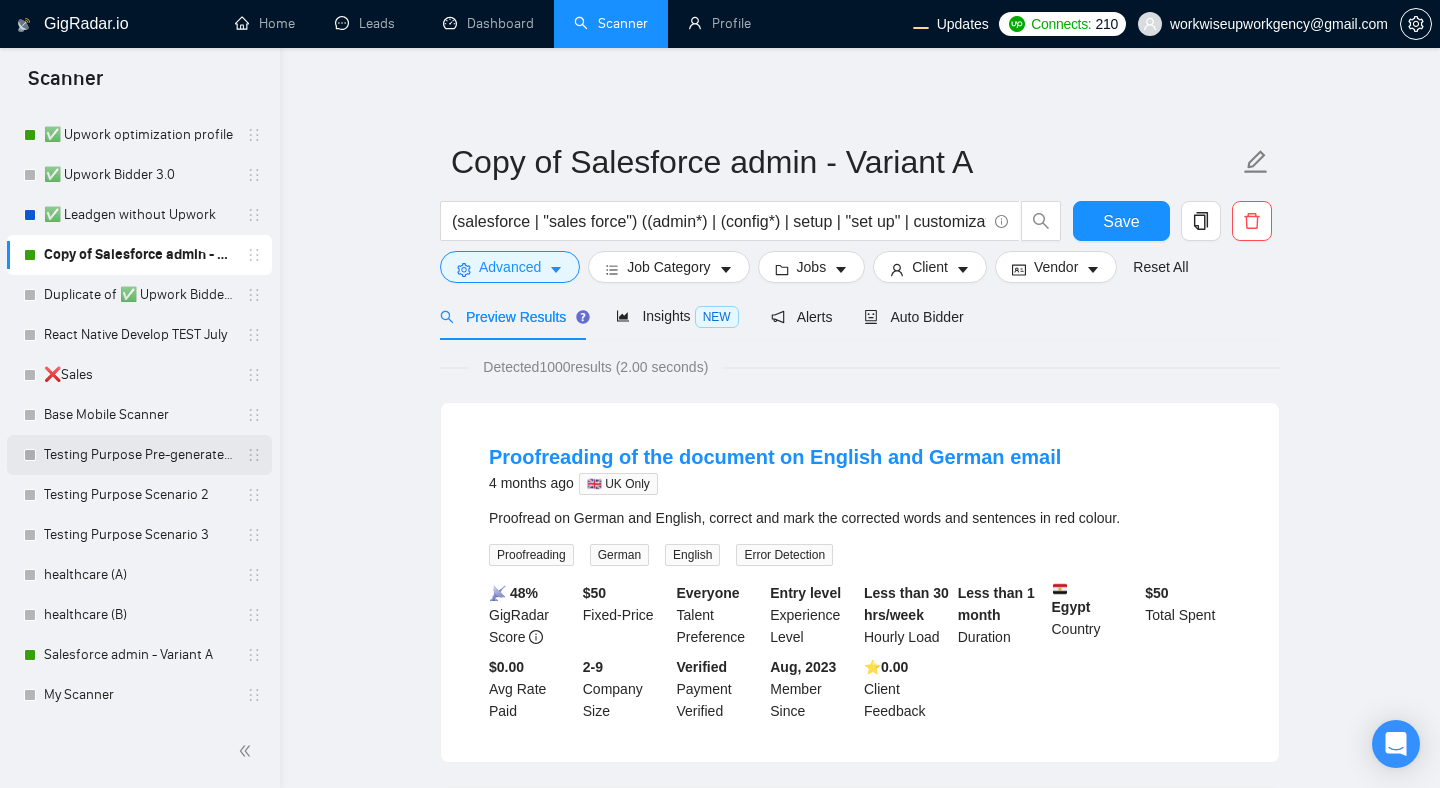 scroll, scrollTop: 0, scrollLeft: 0, axis: both 